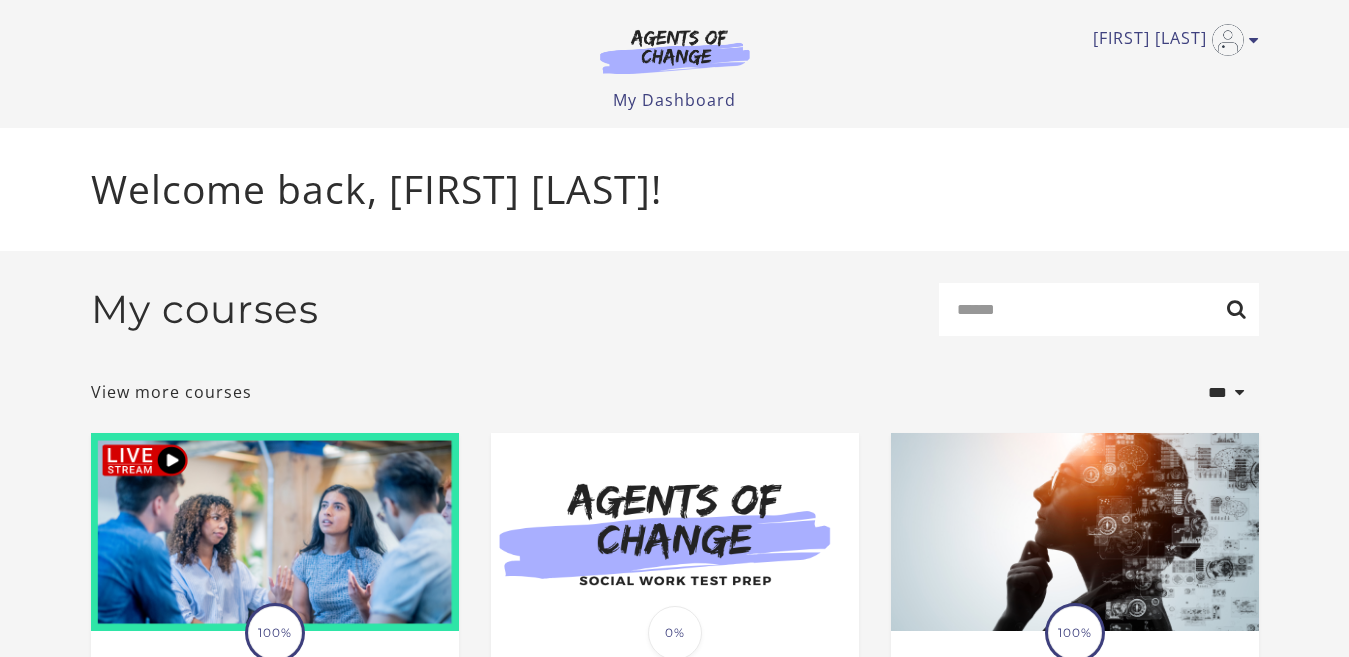 scroll, scrollTop: 0, scrollLeft: 0, axis: both 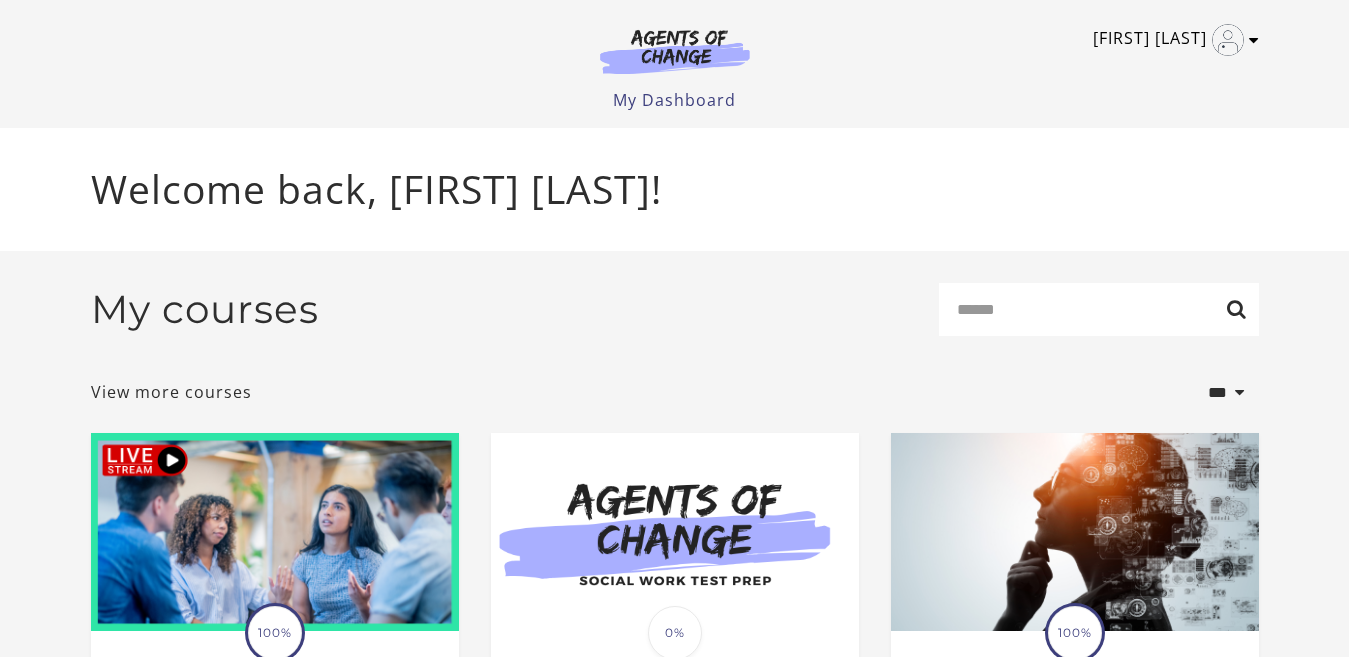 click at bounding box center [1254, 40] 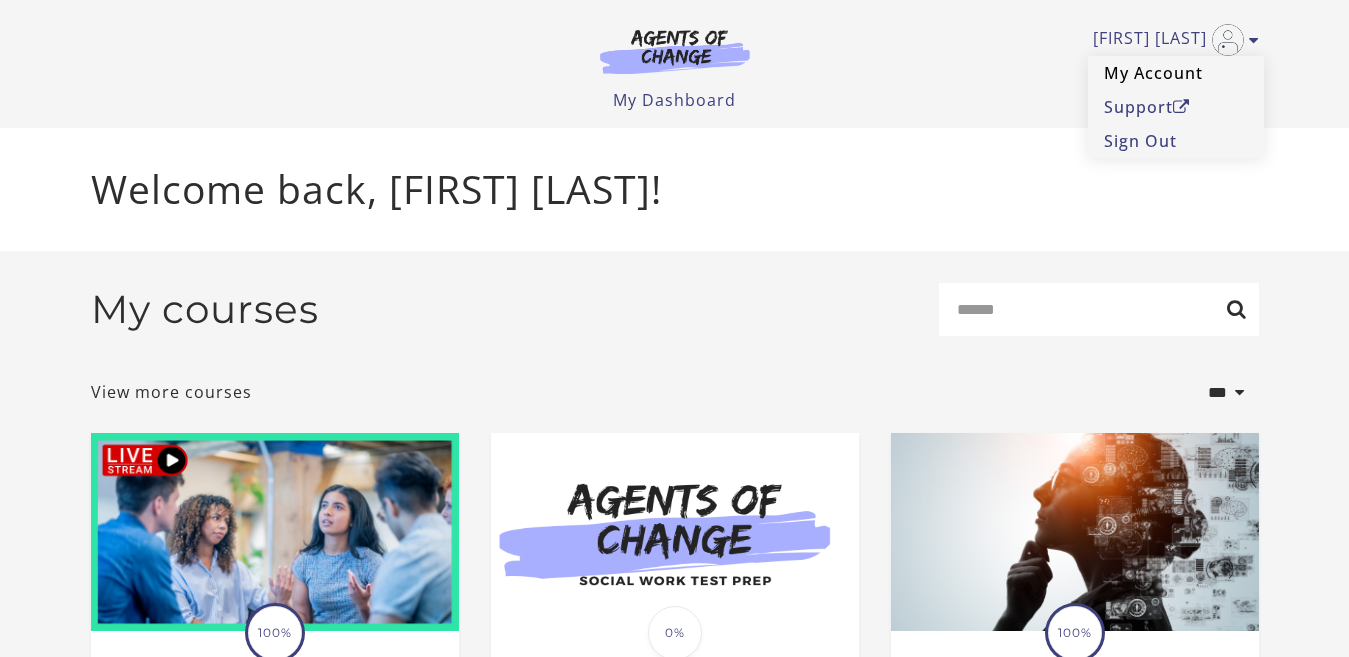click on "My Account" at bounding box center (1176, 73) 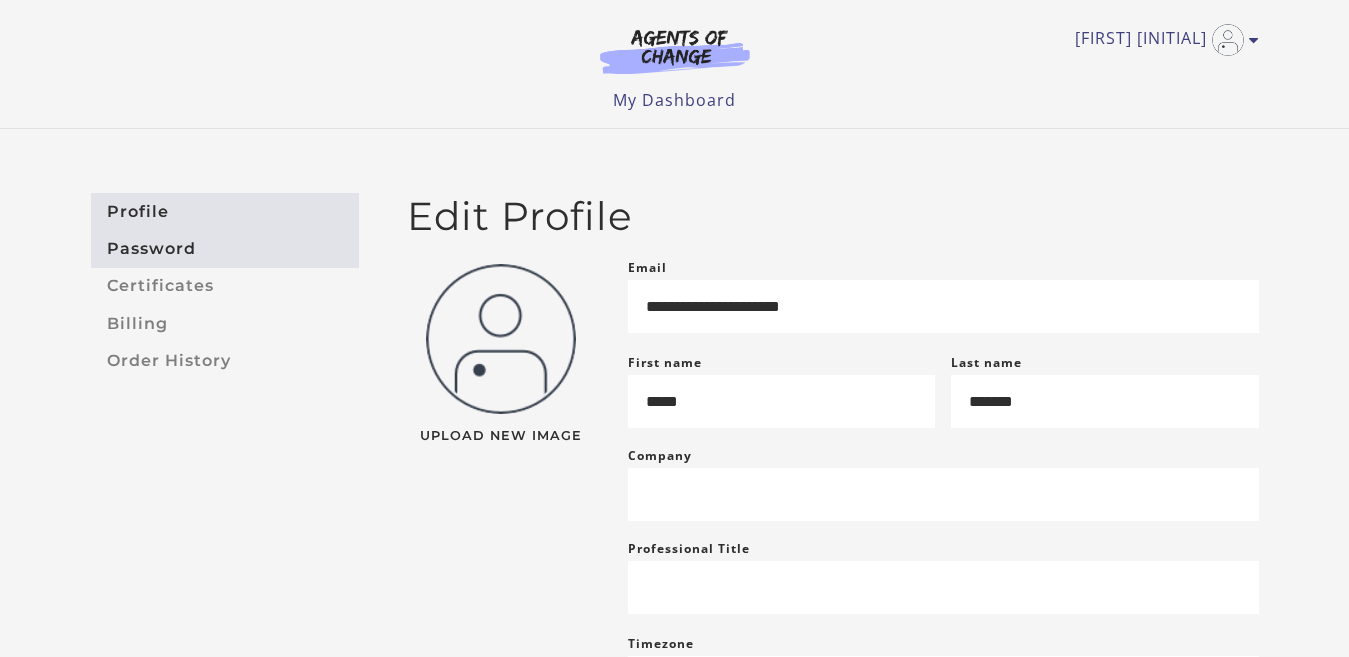 scroll, scrollTop: 0, scrollLeft: 0, axis: both 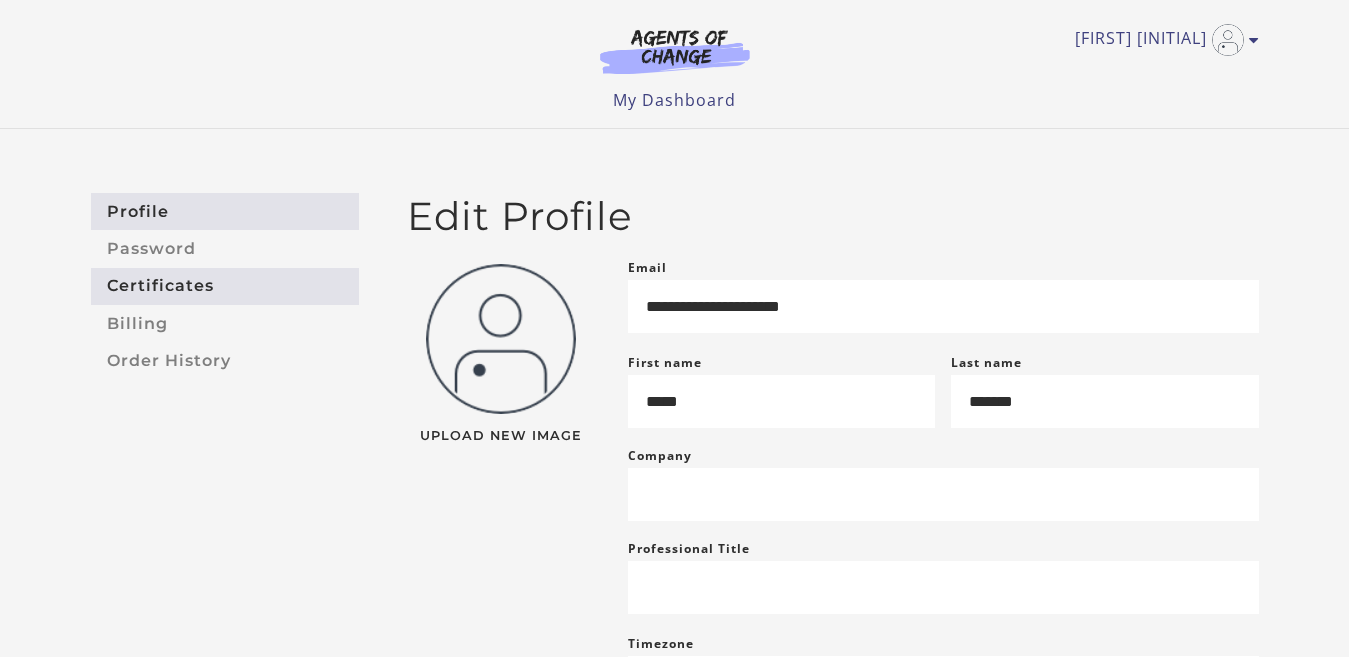 click on "Certificates" at bounding box center (225, 286) 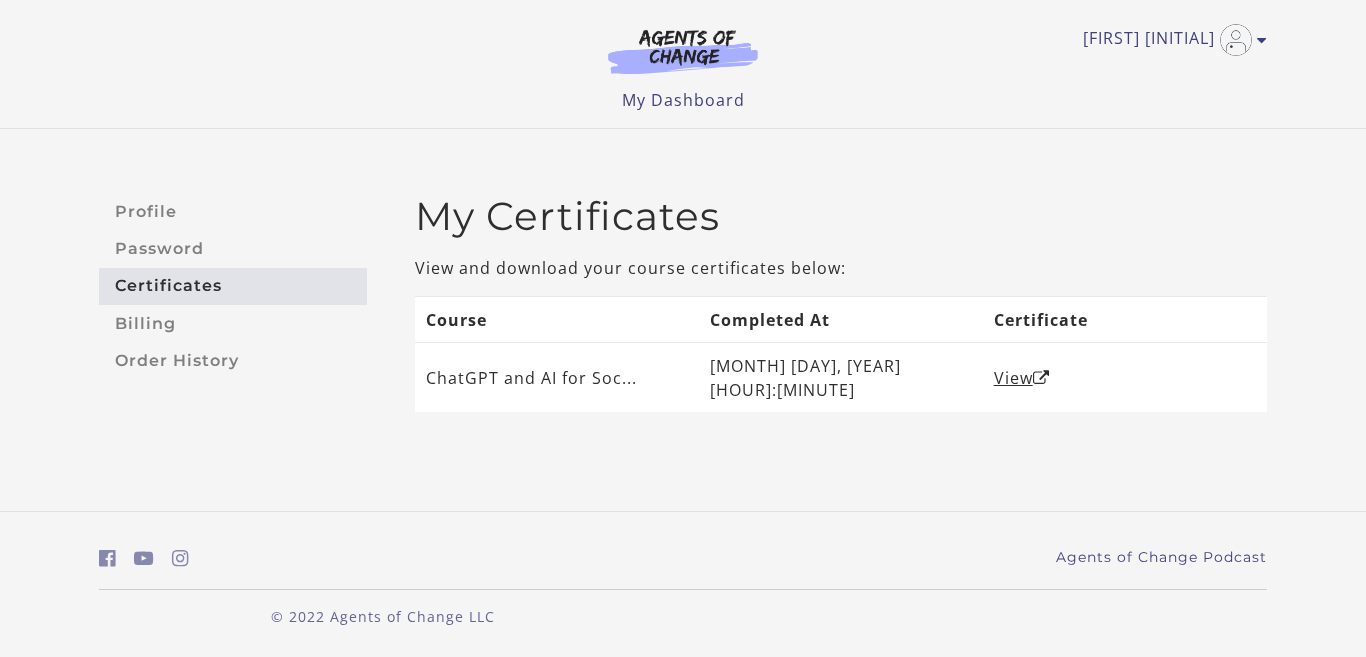 scroll, scrollTop: 0, scrollLeft: 0, axis: both 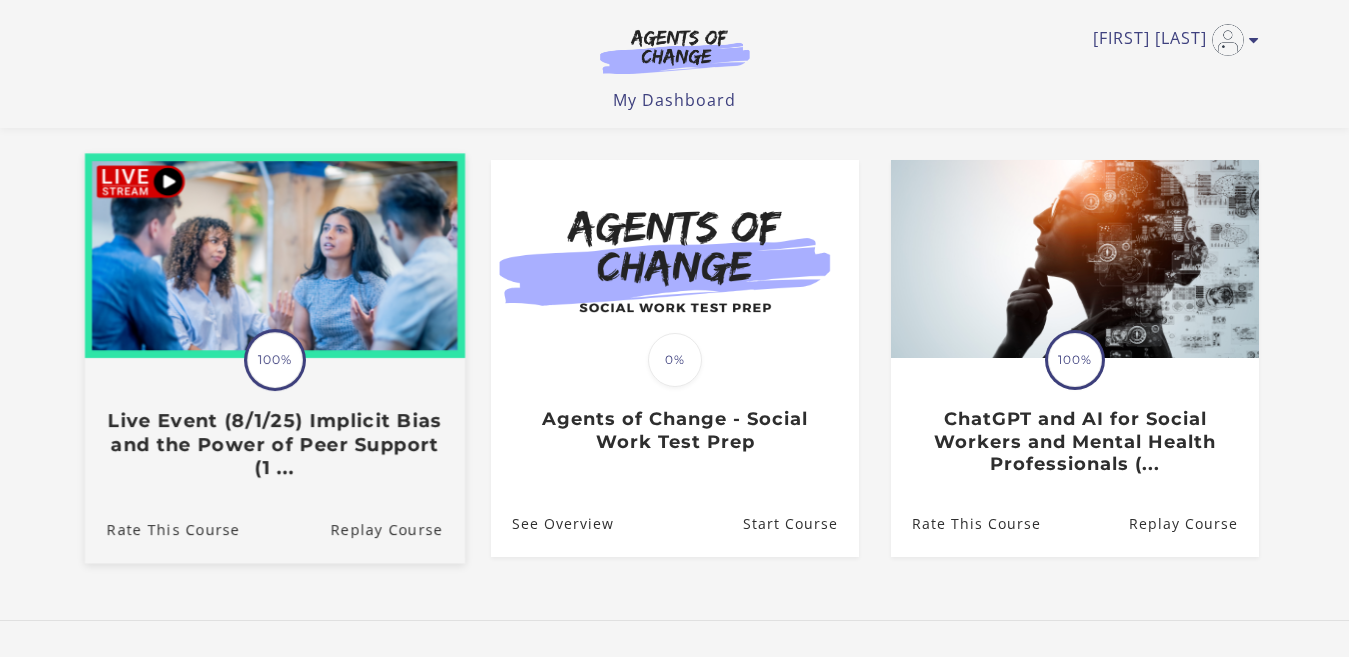 click on "Live Event (8/1/25) Implicit Bias and the Power of Peer Support (1 ..." at bounding box center [274, 444] 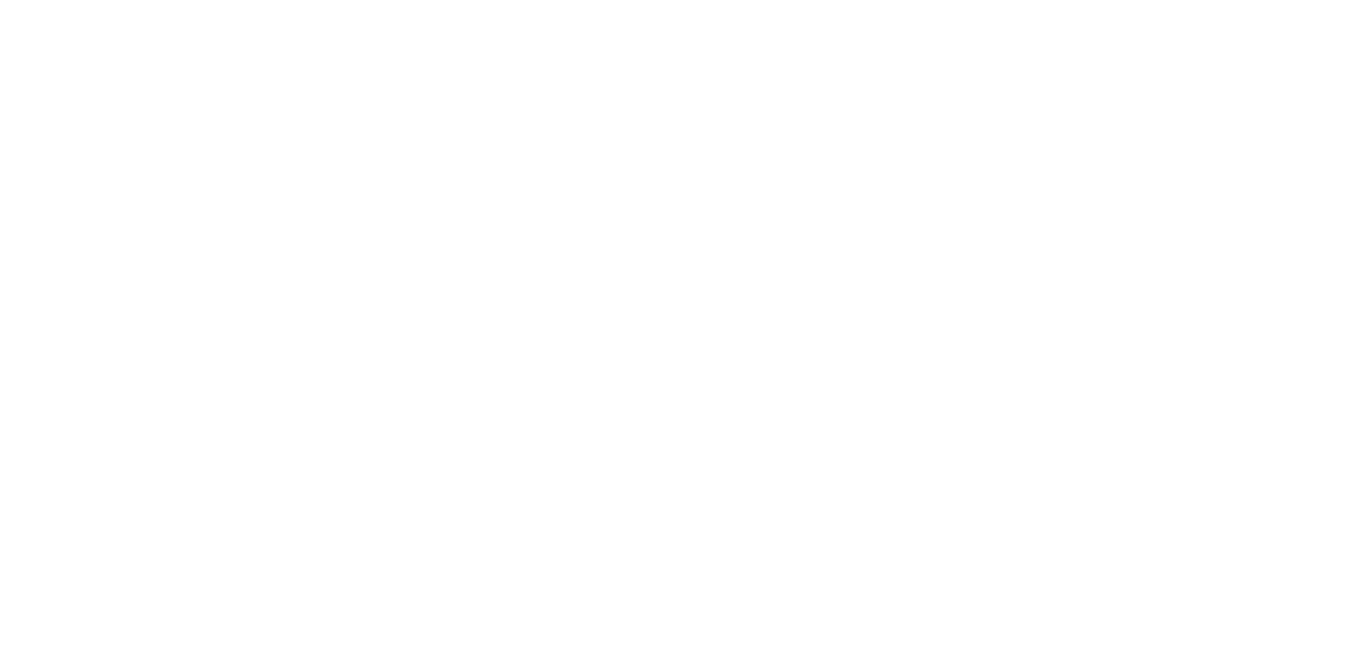 scroll, scrollTop: 0, scrollLeft: 0, axis: both 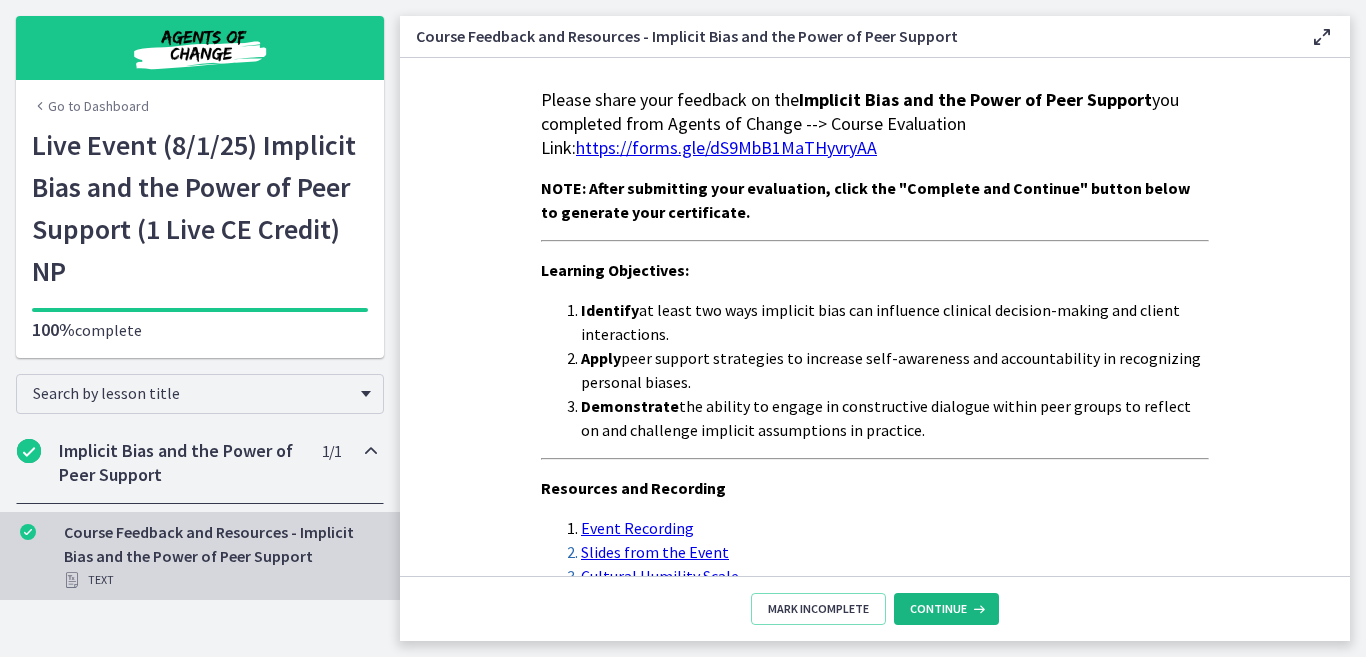 click on "Continue" at bounding box center [938, 609] 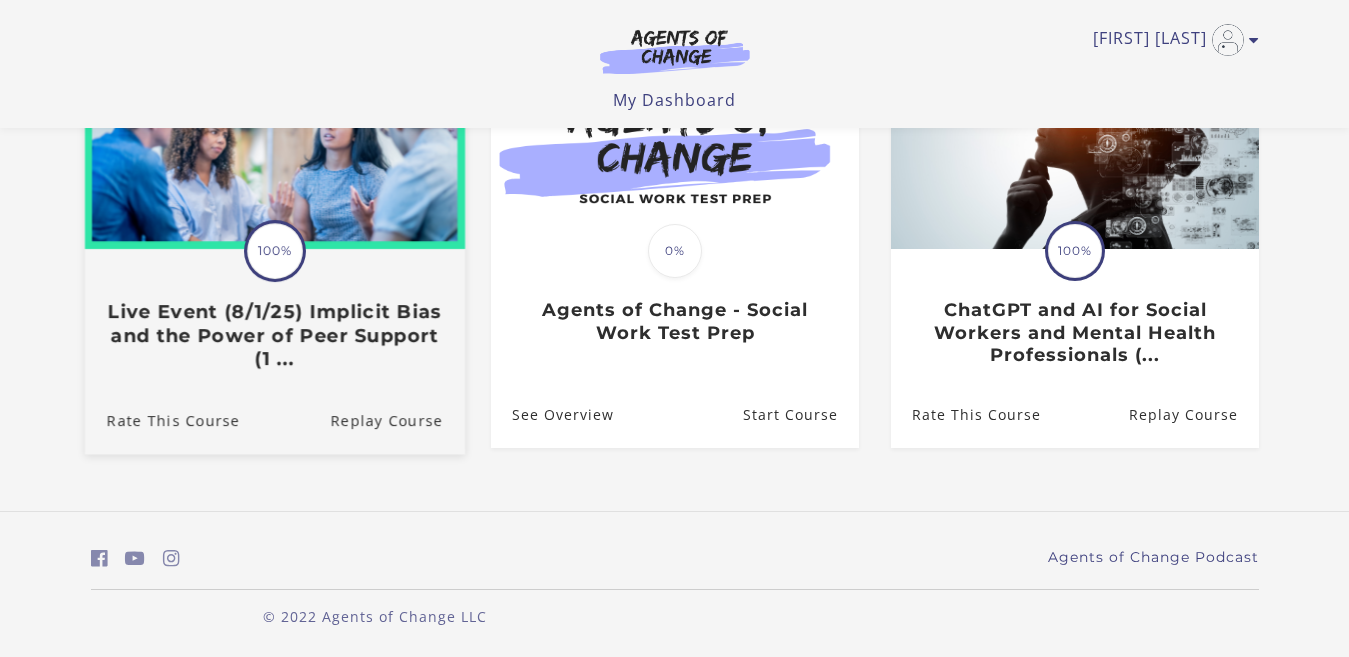 scroll, scrollTop: 150, scrollLeft: 0, axis: vertical 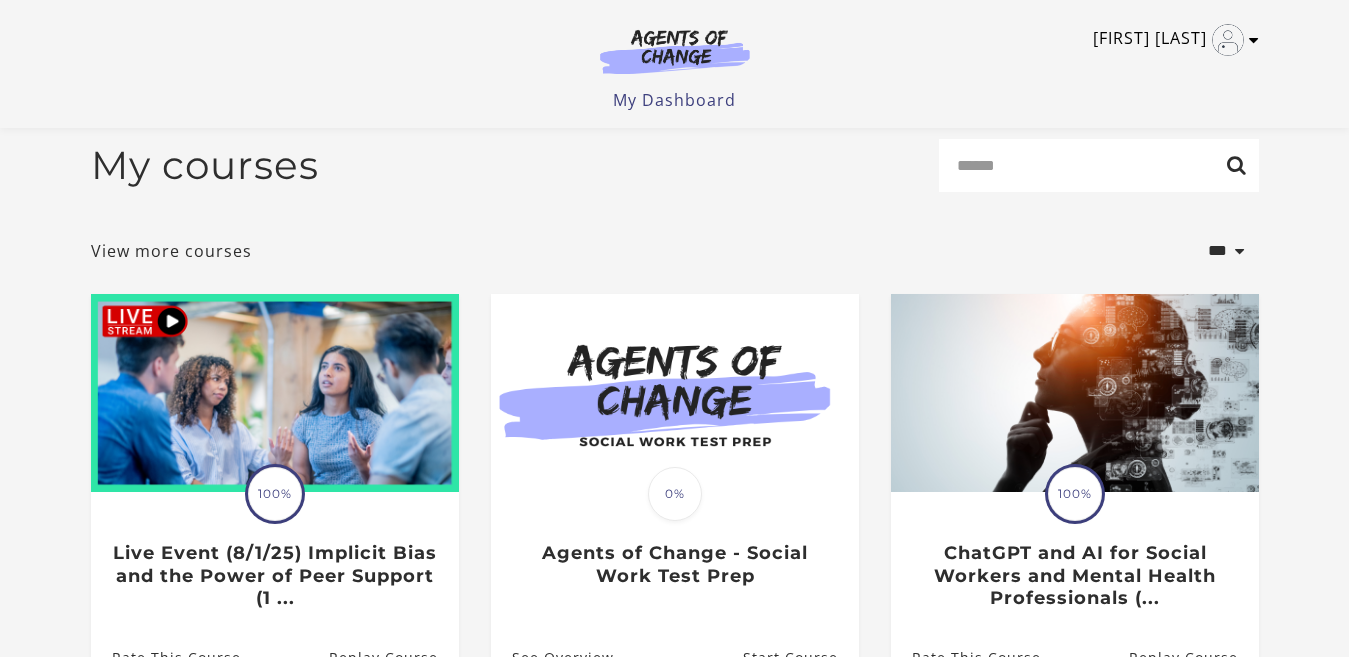 click at bounding box center [1254, 40] 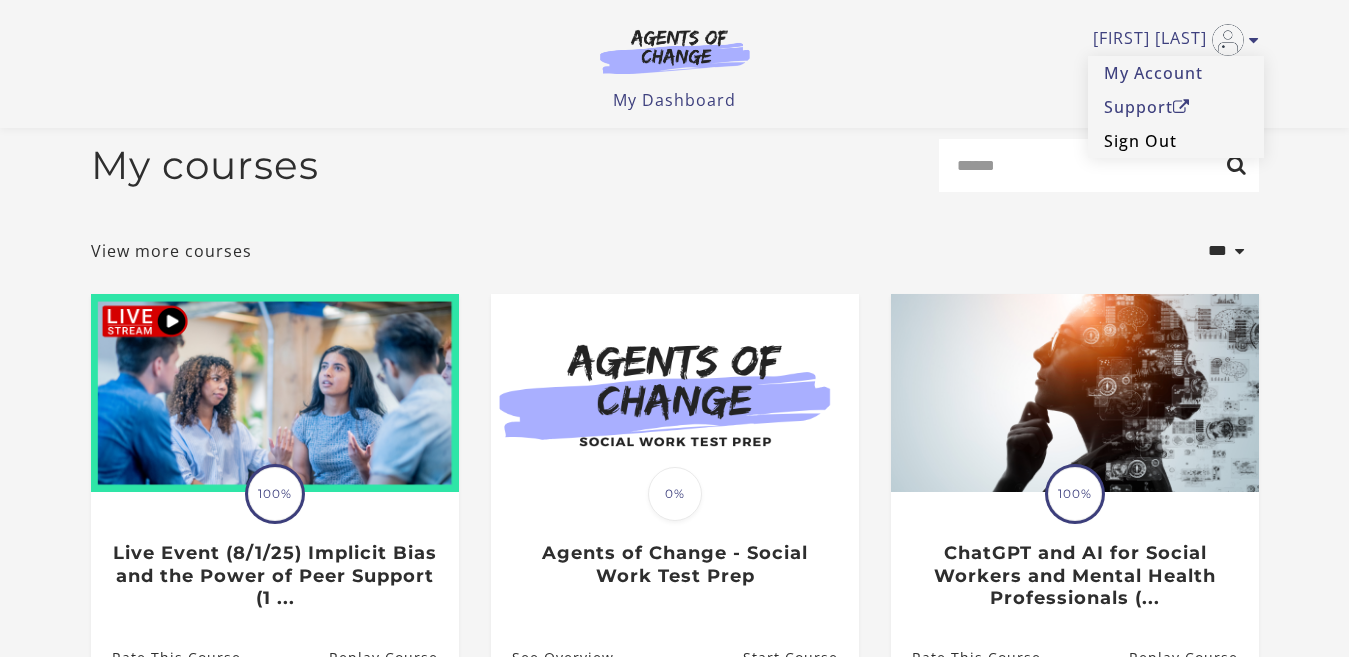 click on "Sign Out" at bounding box center [1176, 141] 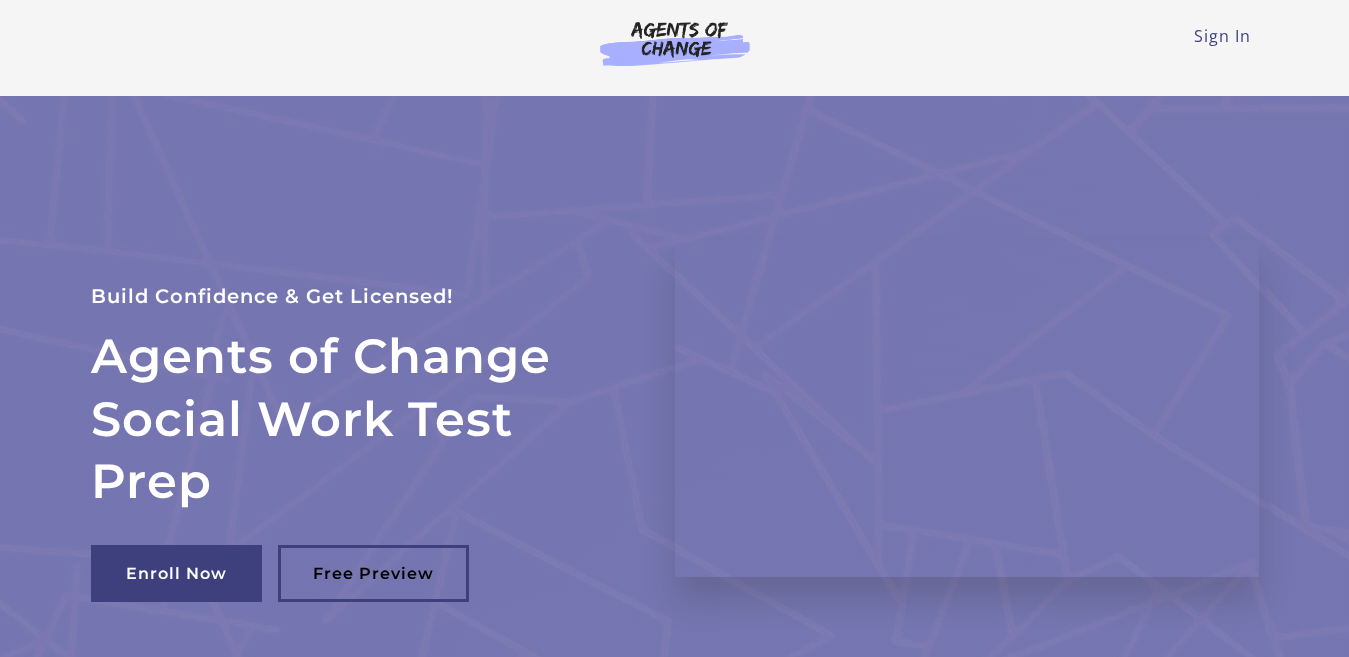 scroll, scrollTop: 0, scrollLeft: 0, axis: both 